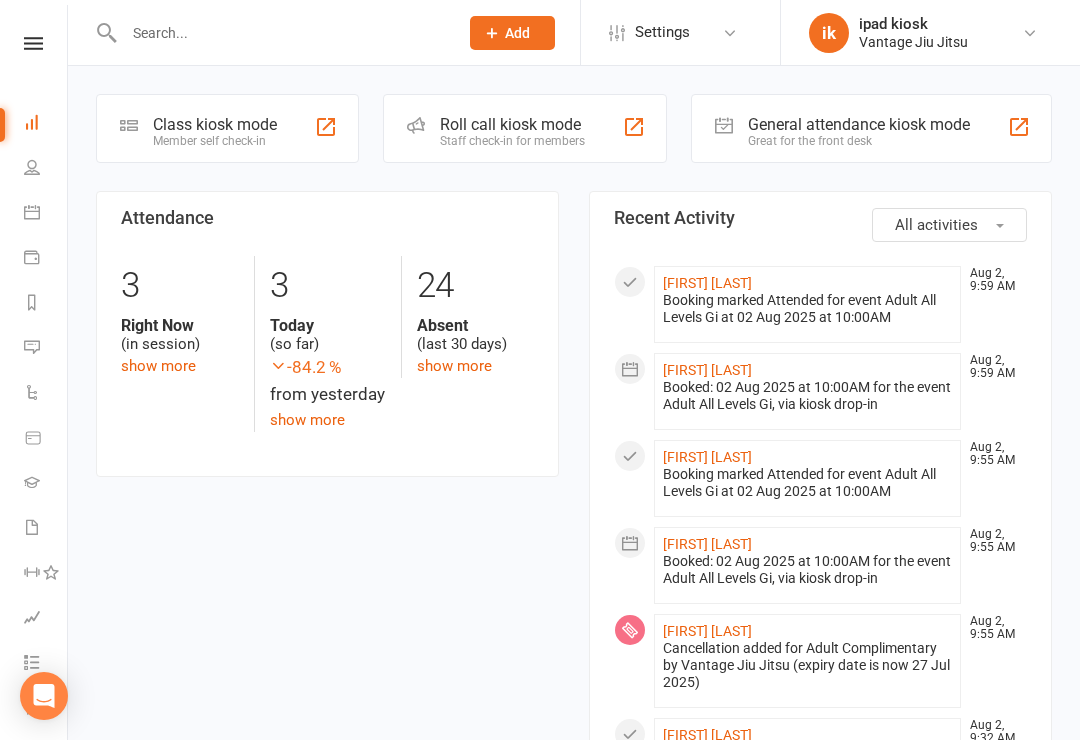 scroll, scrollTop: 0, scrollLeft: 0, axis: both 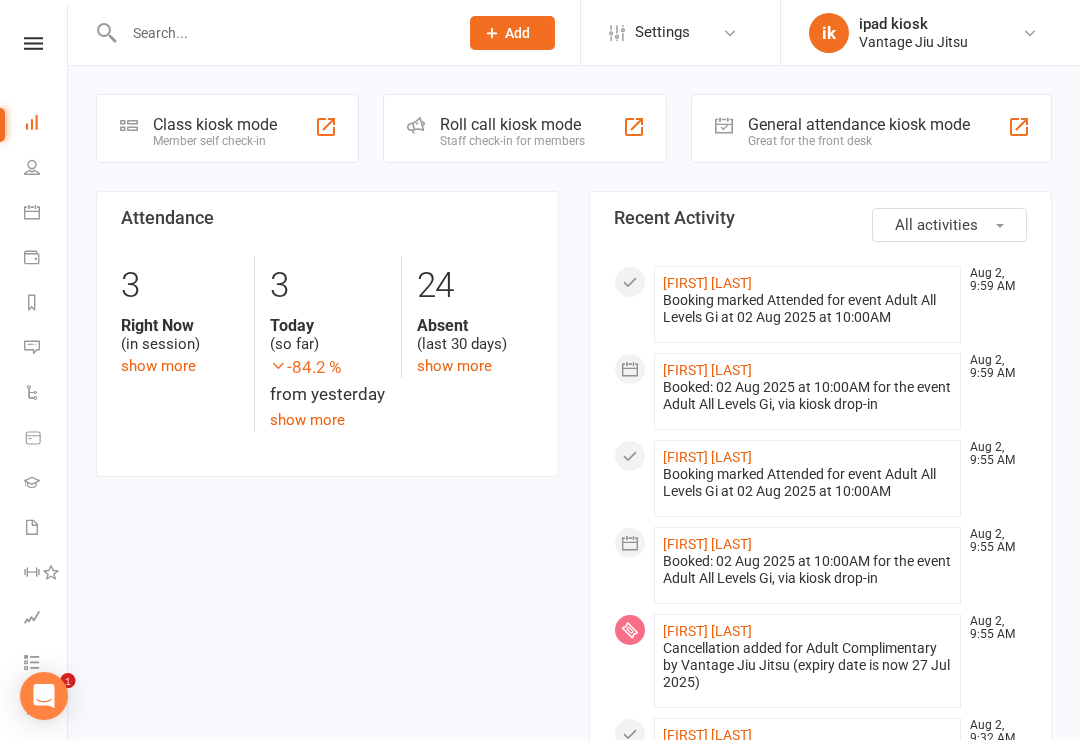 click on "Clubworx" at bounding box center (33, 69) 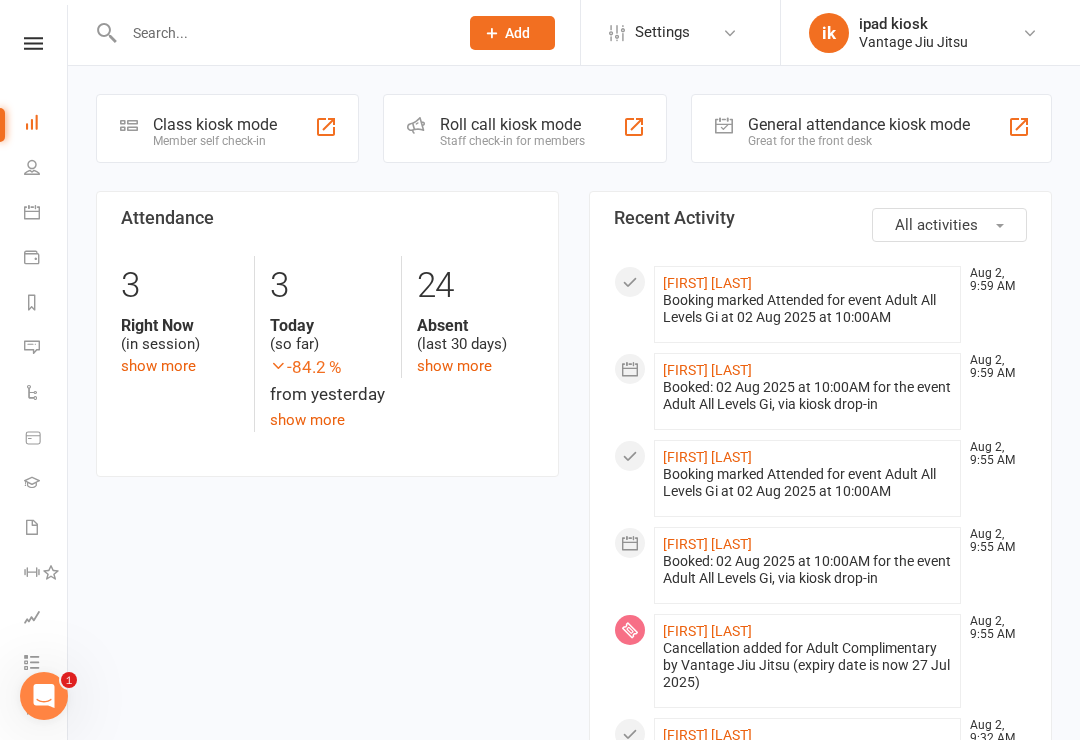 scroll, scrollTop: 0, scrollLeft: 0, axis: both 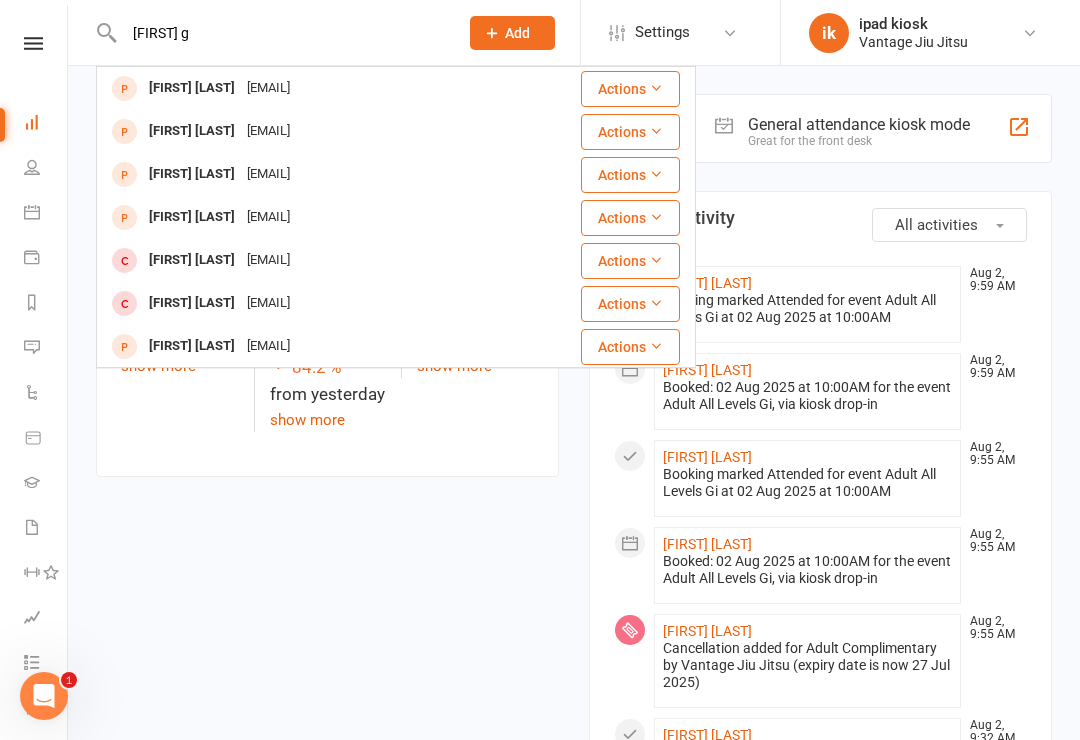 type on "[FIRST] g" 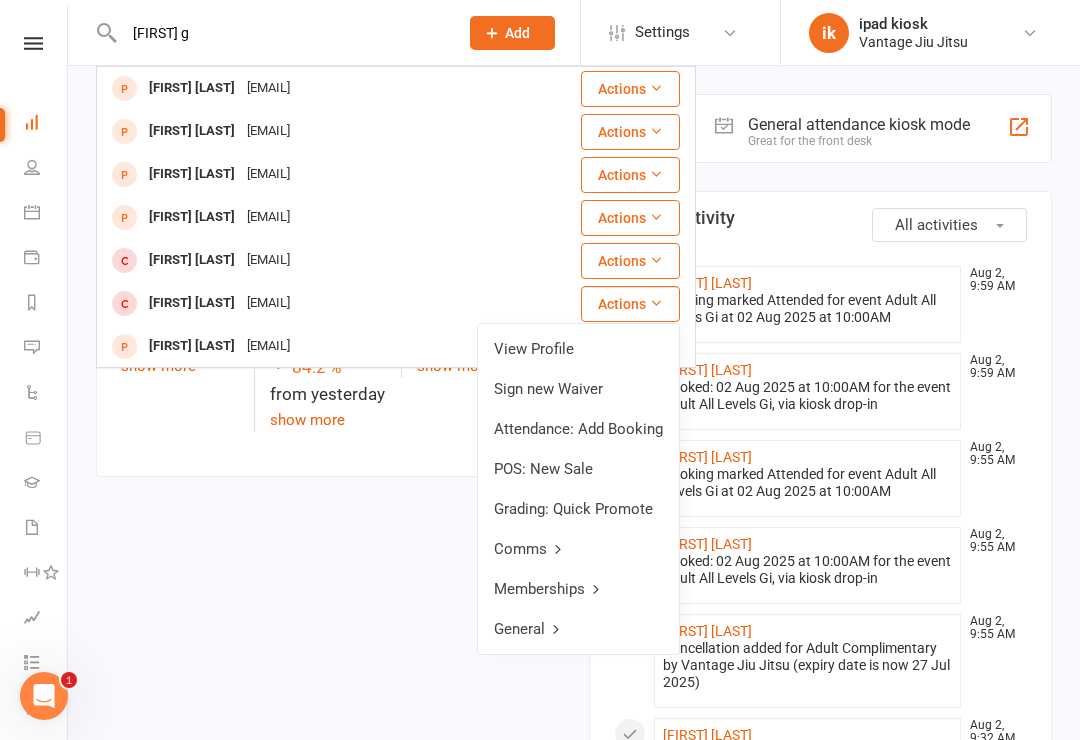 click on "Memberships" at bounding box center (578, 589) 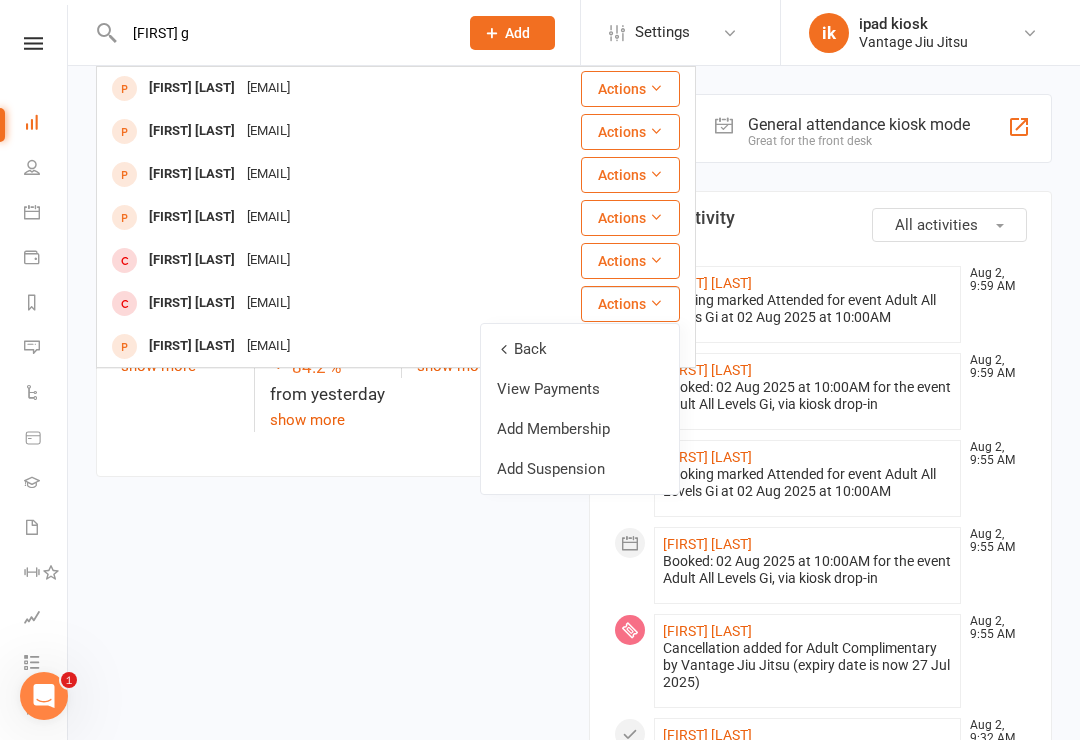 click on "Add Membership" at bounding box center (580, 429) 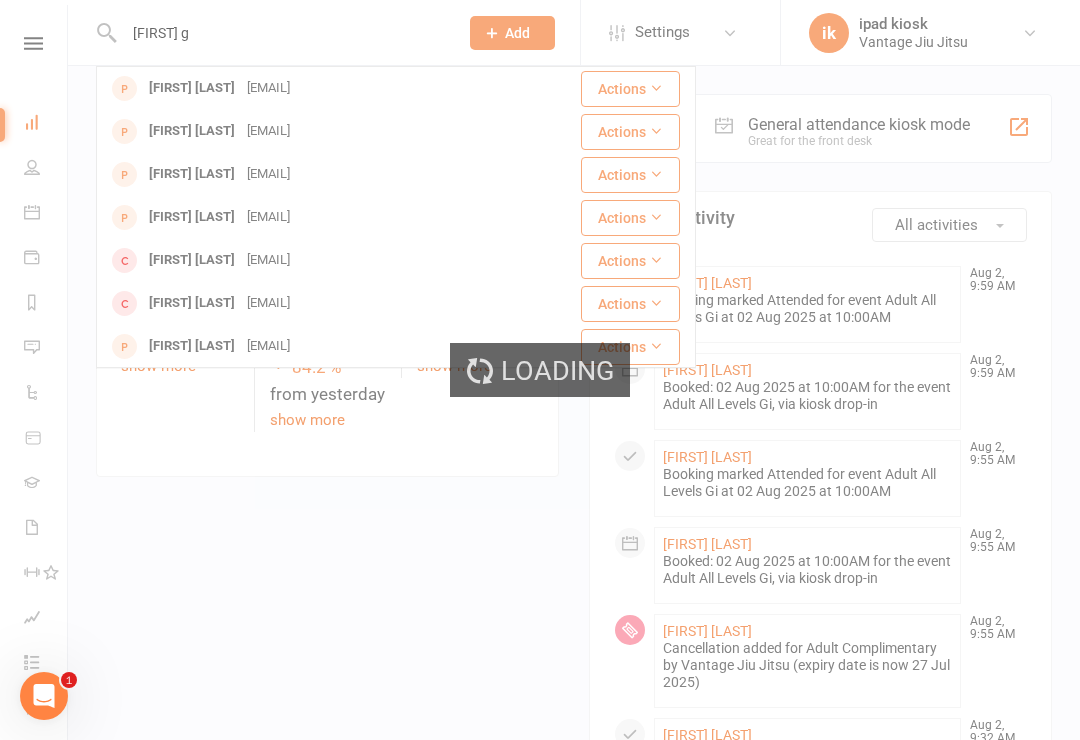 type 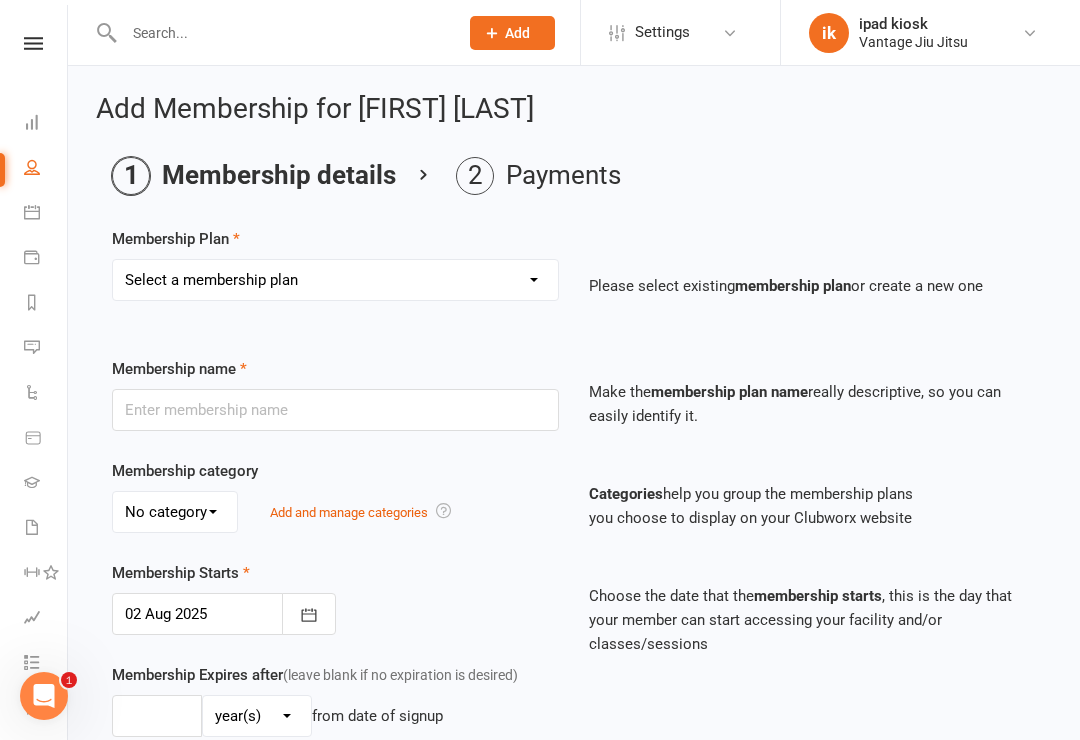 click on "Select a membership plan Create new Membership Plan Adult BJJ 10 Pack Adult BJJ Weekly Adult BJJ Quarterly Adult BJJ Semiannually Adult BJJ Yearly Kids BJJ - 1X class per week Adult Complimentary Kids Complimentary Kids BJJ - 2X classes per week Kids BJJ - Unlimited classes per week Drop In Day Pass Drop In Weekly Pass One off payment" at bounding box center (335, 280) 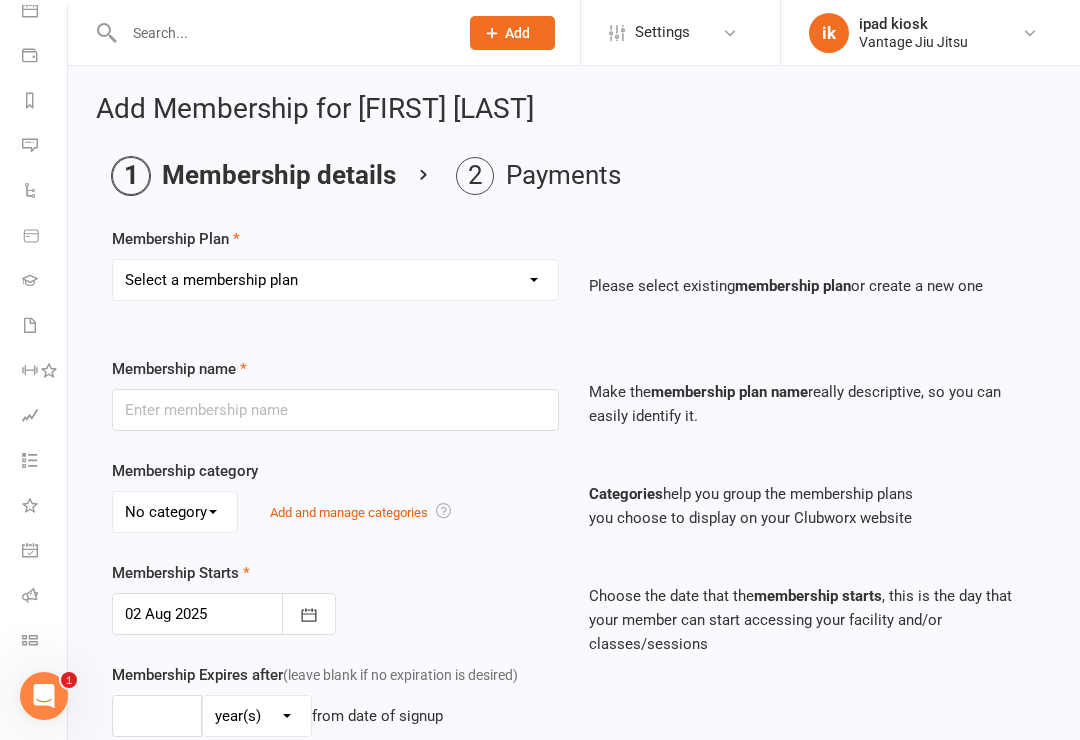 scroll, scrollTop: 202, scrollLeft: 2, axis: both 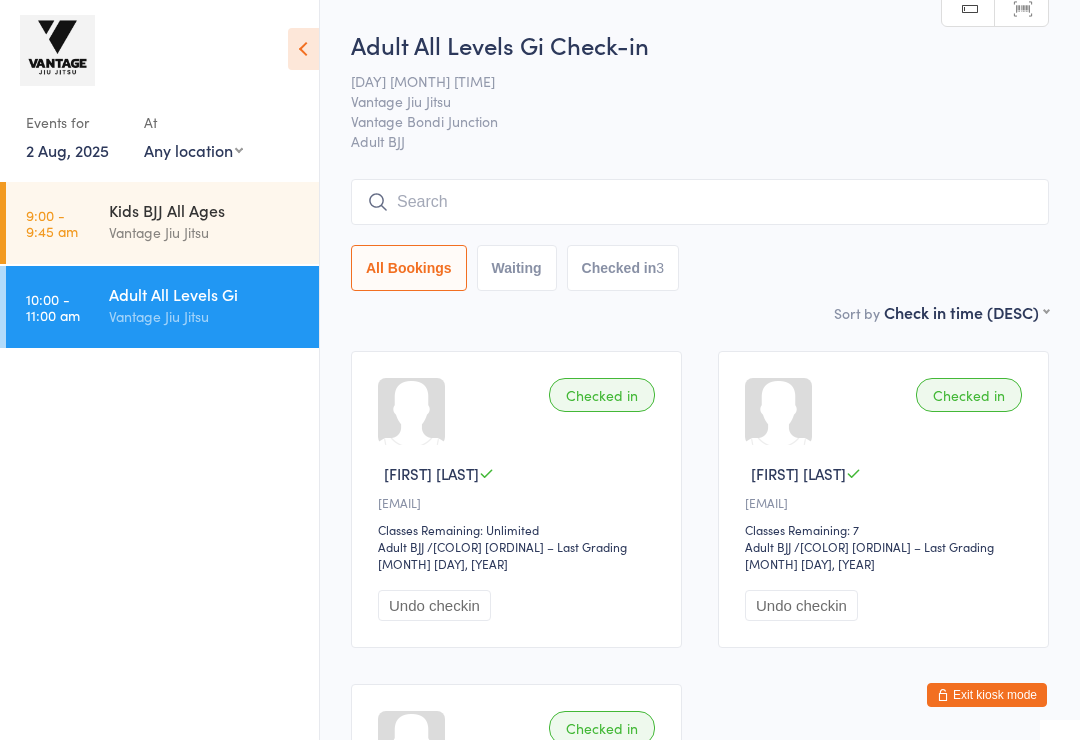 click at bounding box center [700, 202] 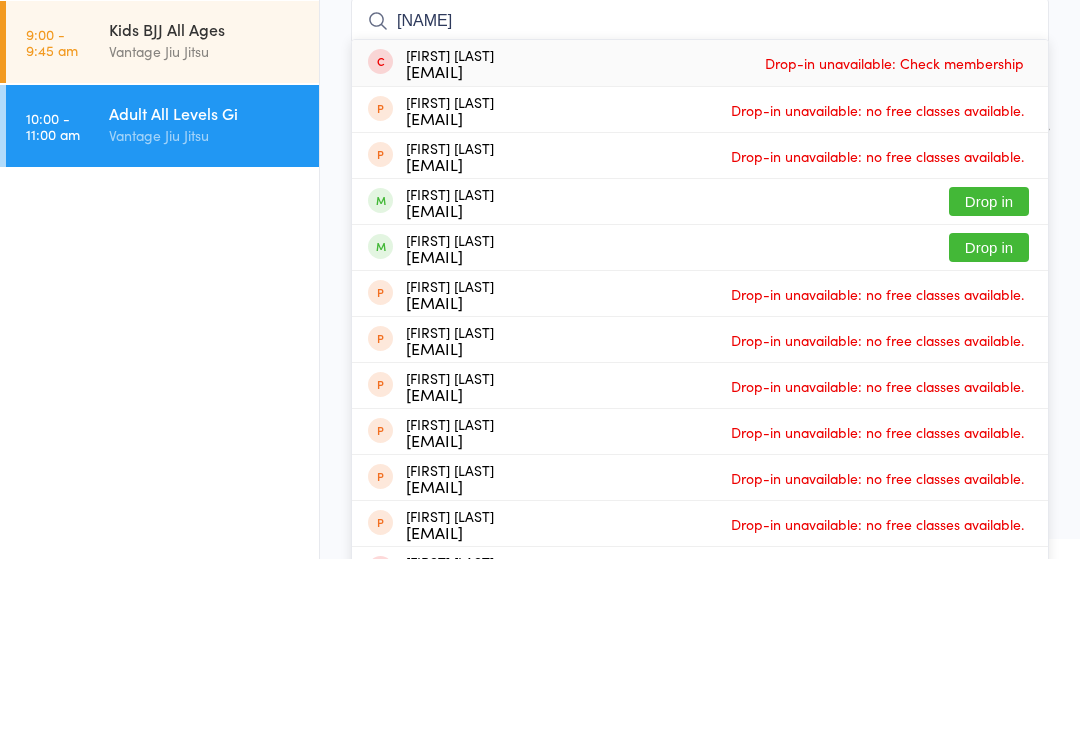 type on "Alex" 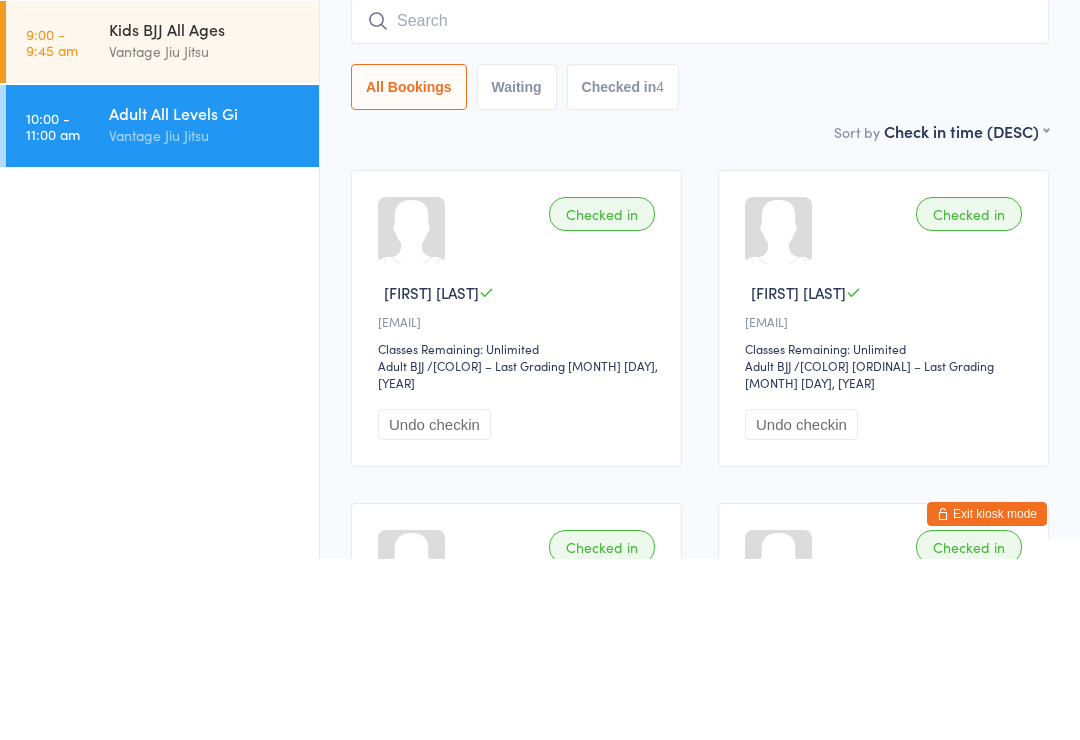 click on "All Bookings Waiting  Checked in  4" at bounding box center (700, 268) 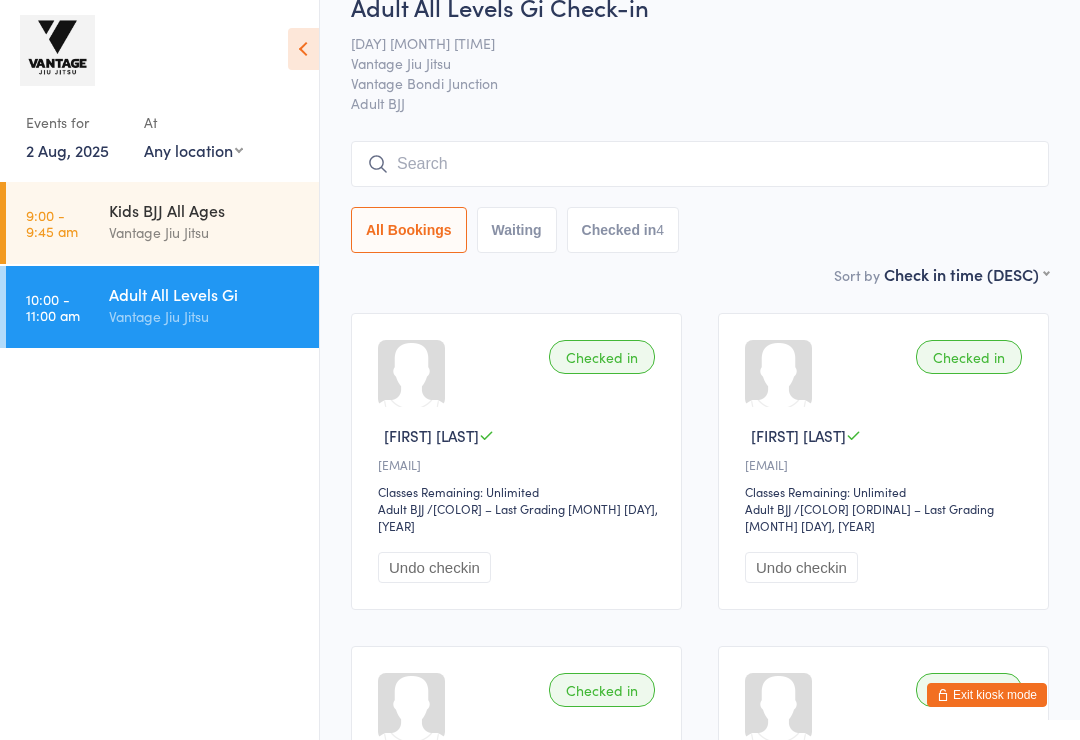 scroll, scrollTop: 0, scrollLeft: 0, axis: both 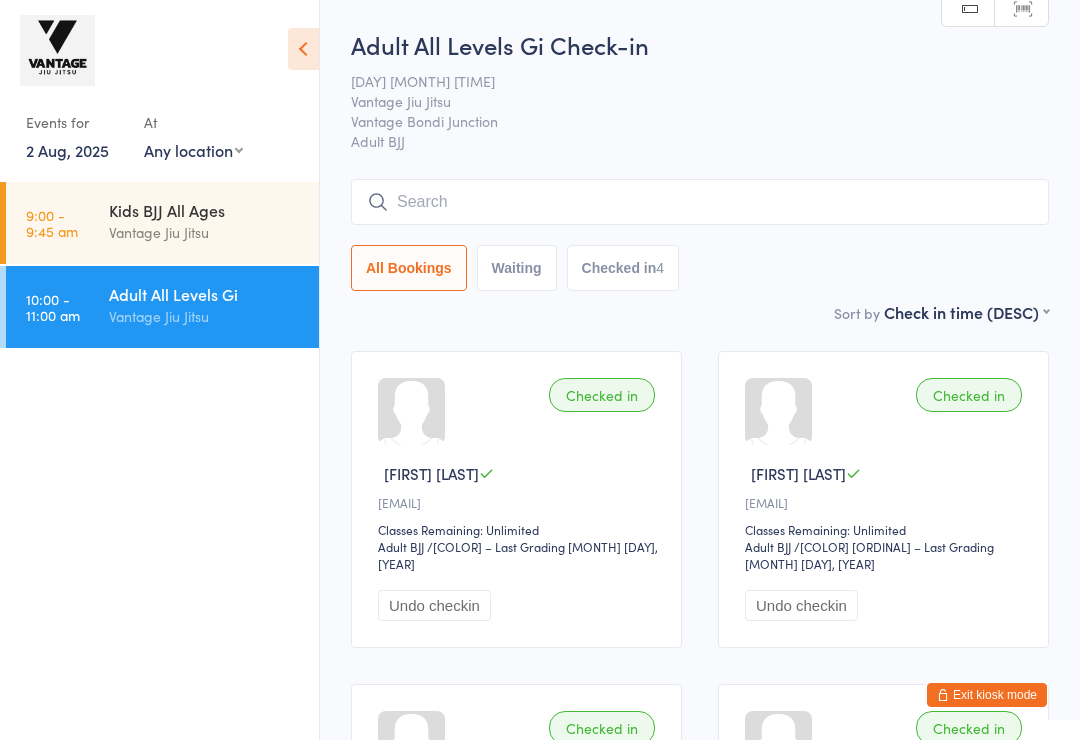 click on "Exit kiosk mode" at bounding box center [987, 695] 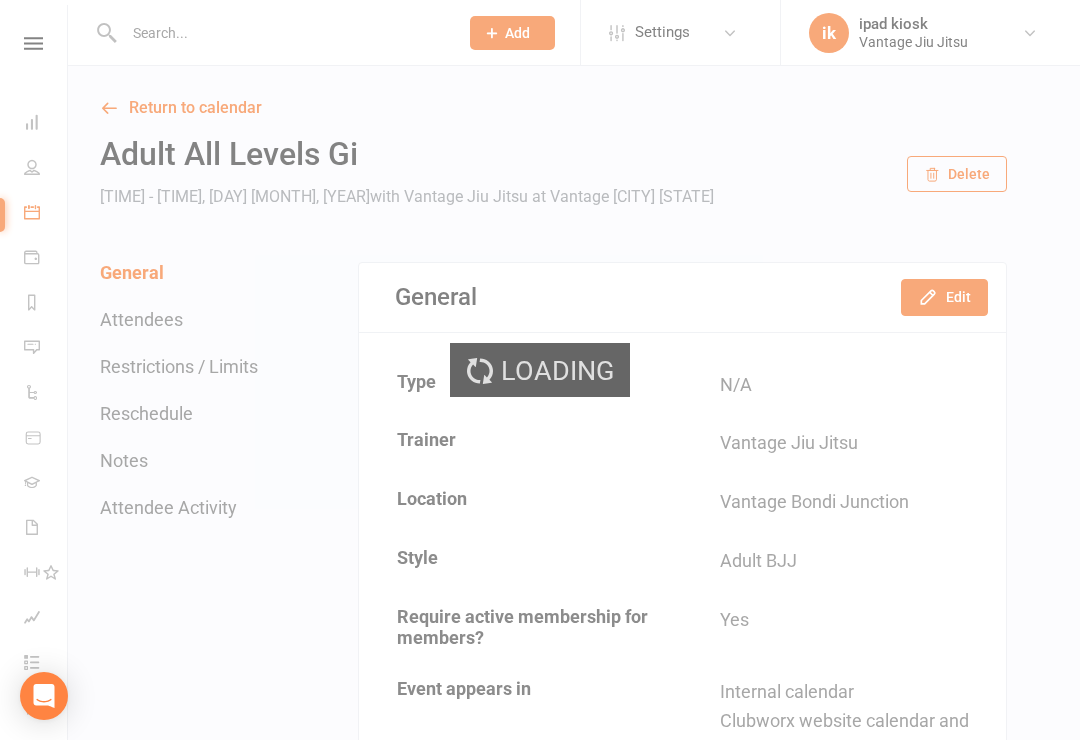 scroll, scrollTop: 0, scrollLeft: 0, axis: both 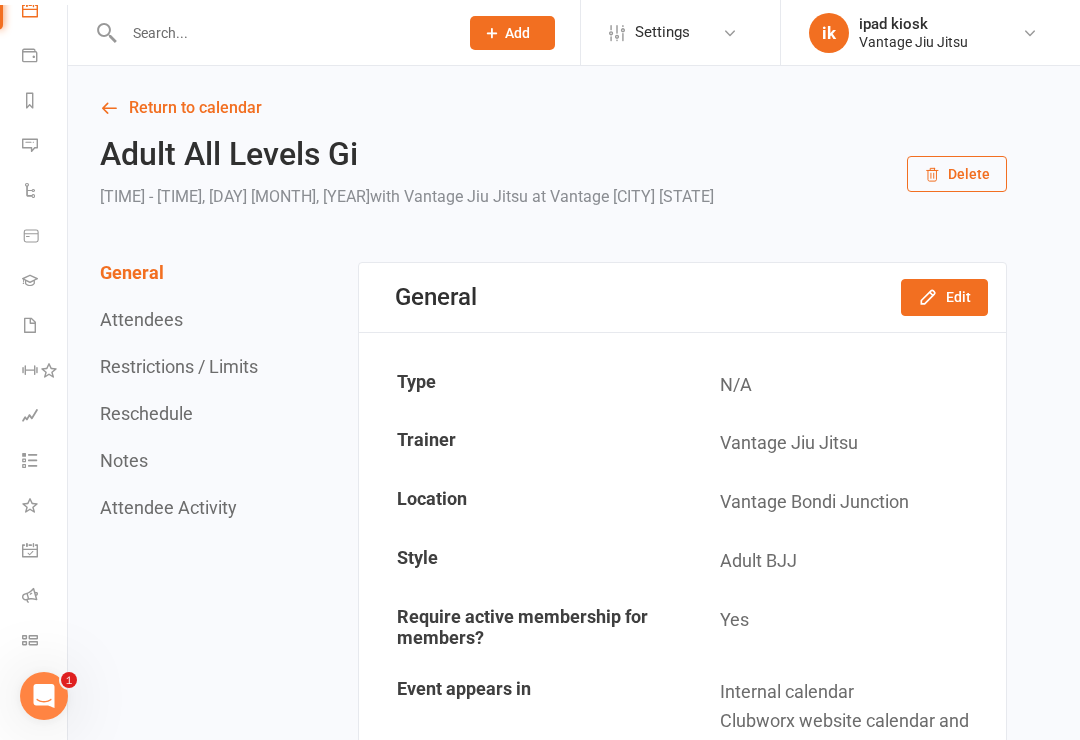 click at bounding box center (281, 33) 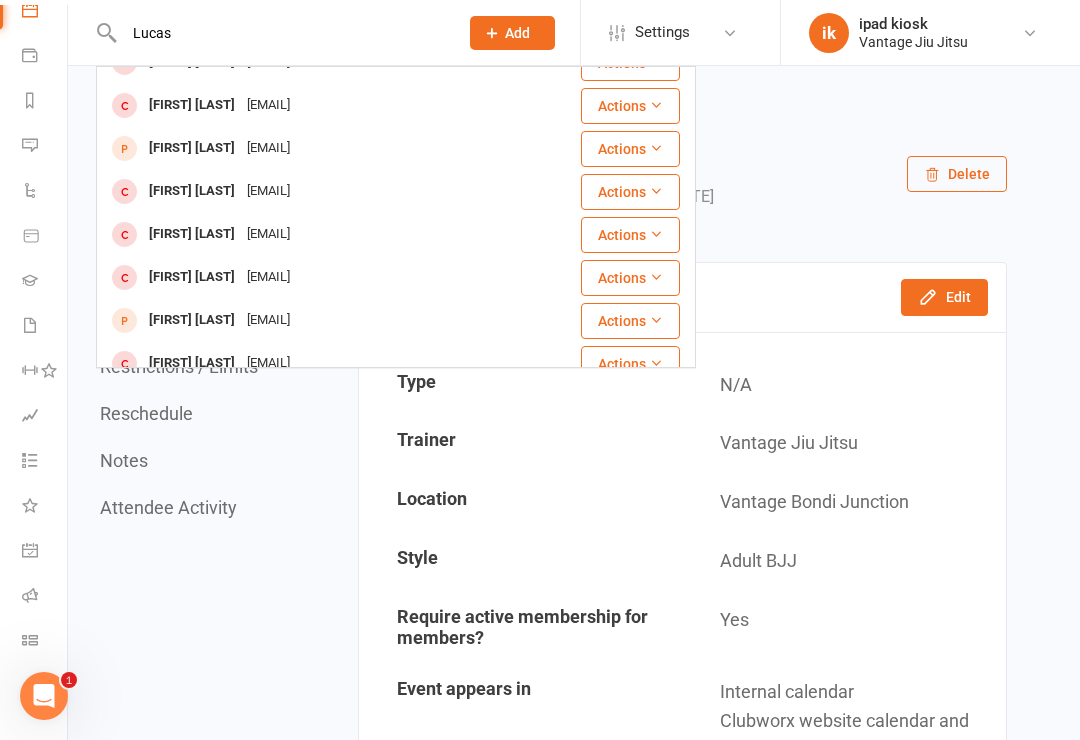 scroll, scrollTop: 242, scrollLeft: 0, axis: vertical 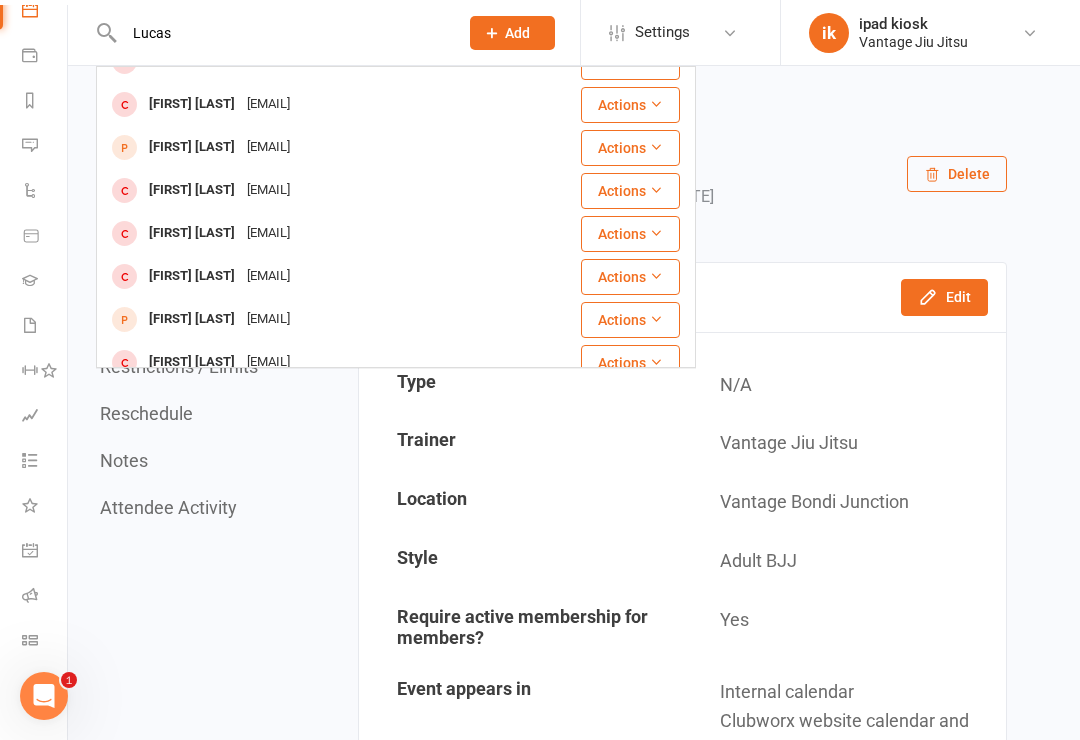 type on "Lucas" 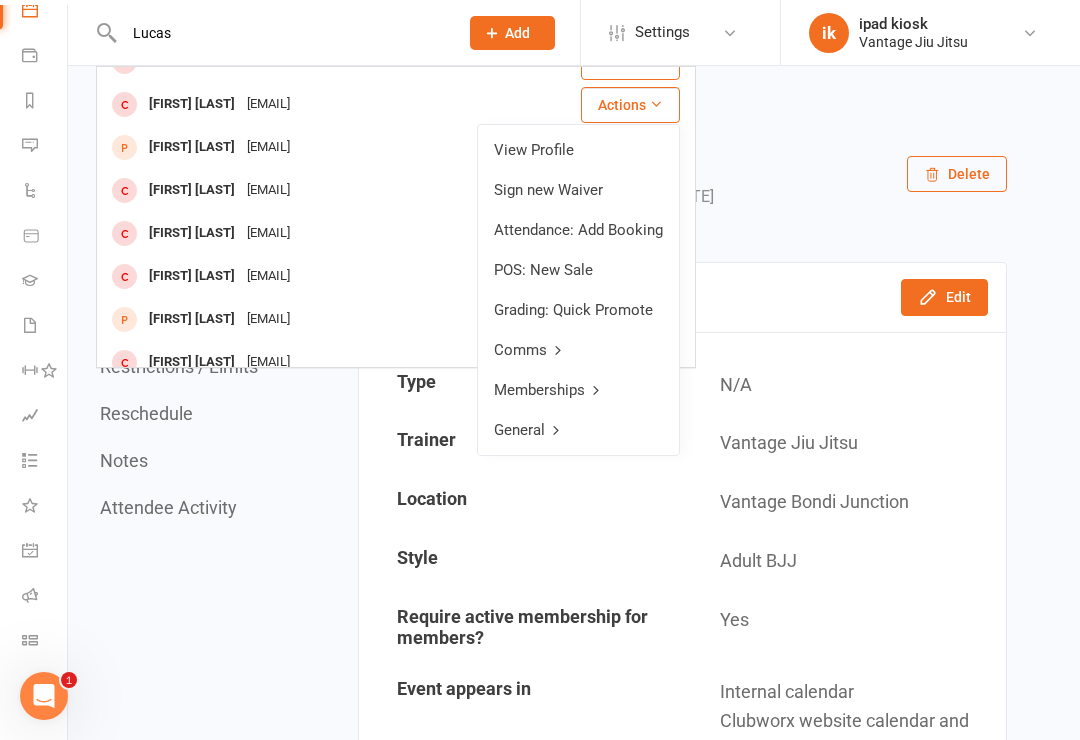 click on "Memberships" at bounding box center [578, 390] 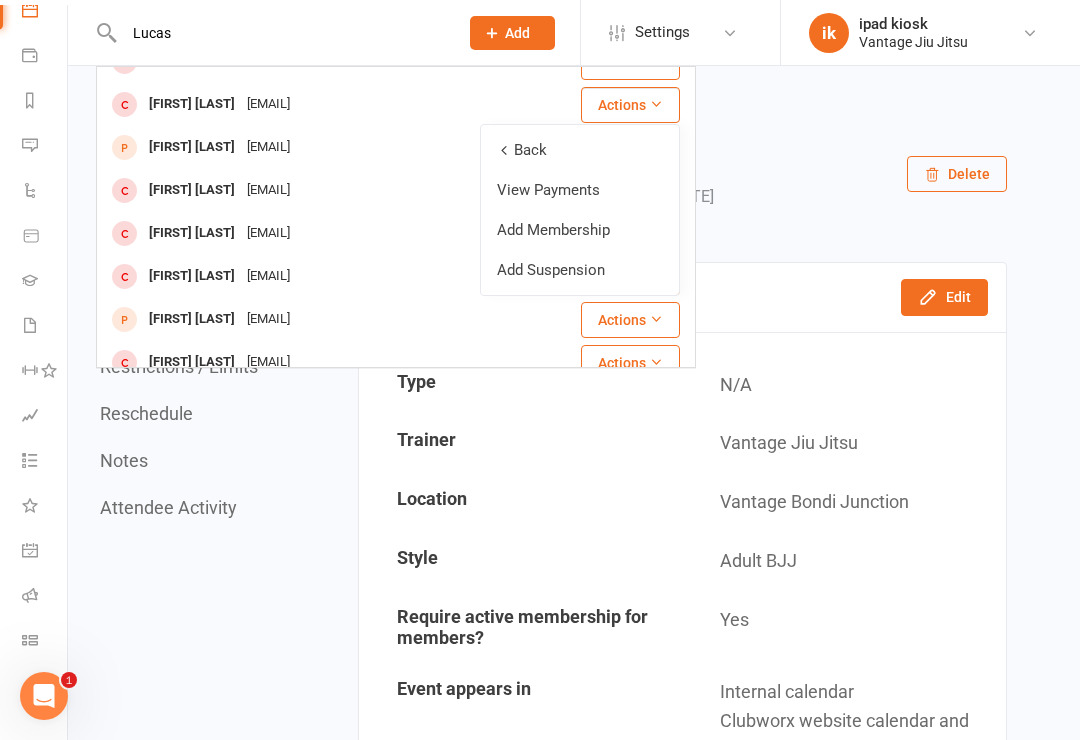 click on "Add Membership" at bounding box center [580, 230] 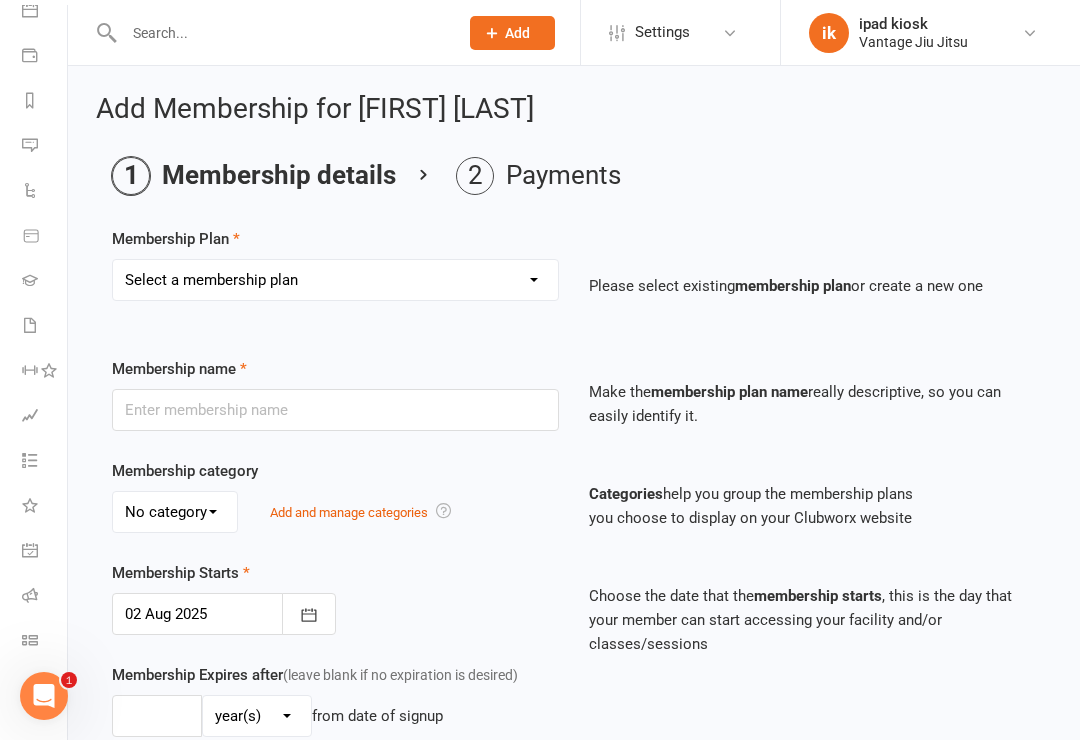 click on "Select a membership plan Create new Membership Plan Adult BJJ 10 Pack Adult BJJ Weekly Adult BJJ Quarterly Adult BJJ Semiannually Adult BJJ Yearly Kids BJJ - 1X class per week Adult Complimentary Kids Complimentary Kids BJJ - 2X classes per week Kids BJJ - Unlimited classes per week Drop In Day Pass Drop In Weekly Pass One off payment" at bounding box center (335, 280) 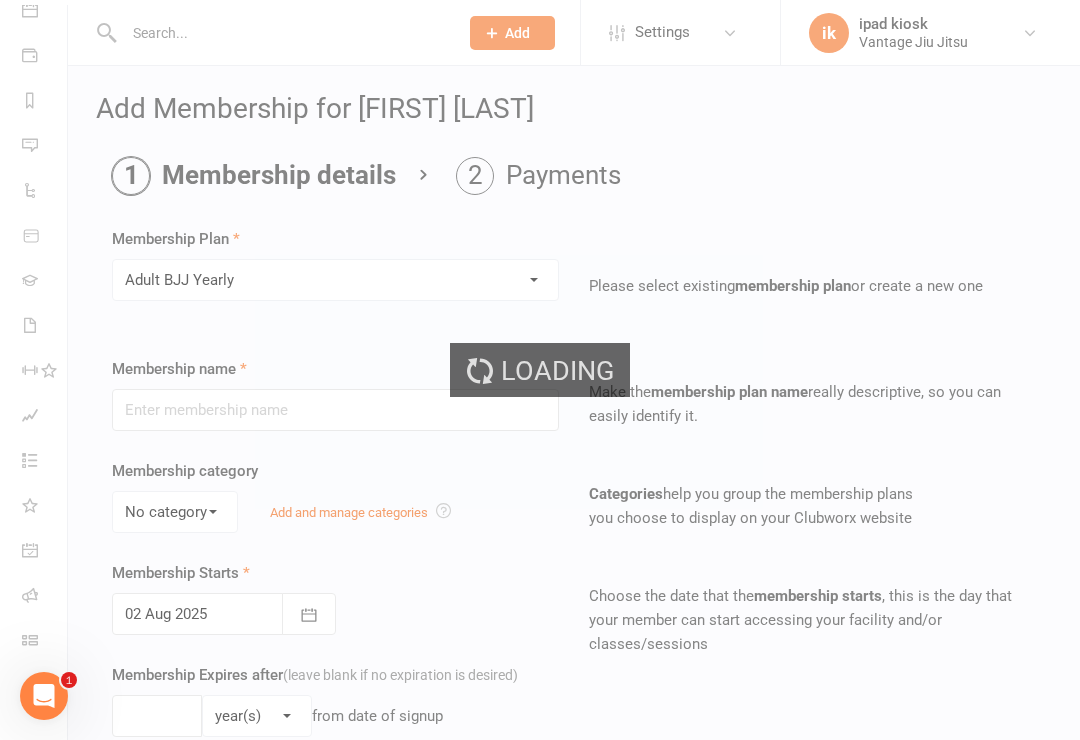 type on "Adult BJJ Yearly" 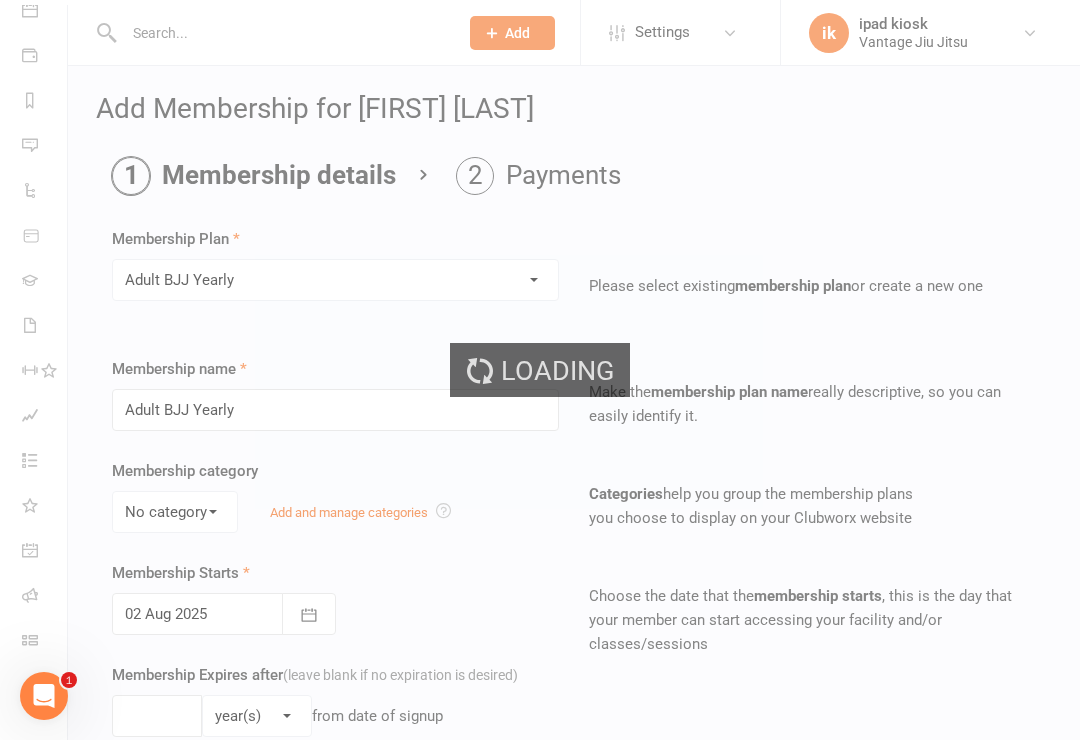 type on "0" 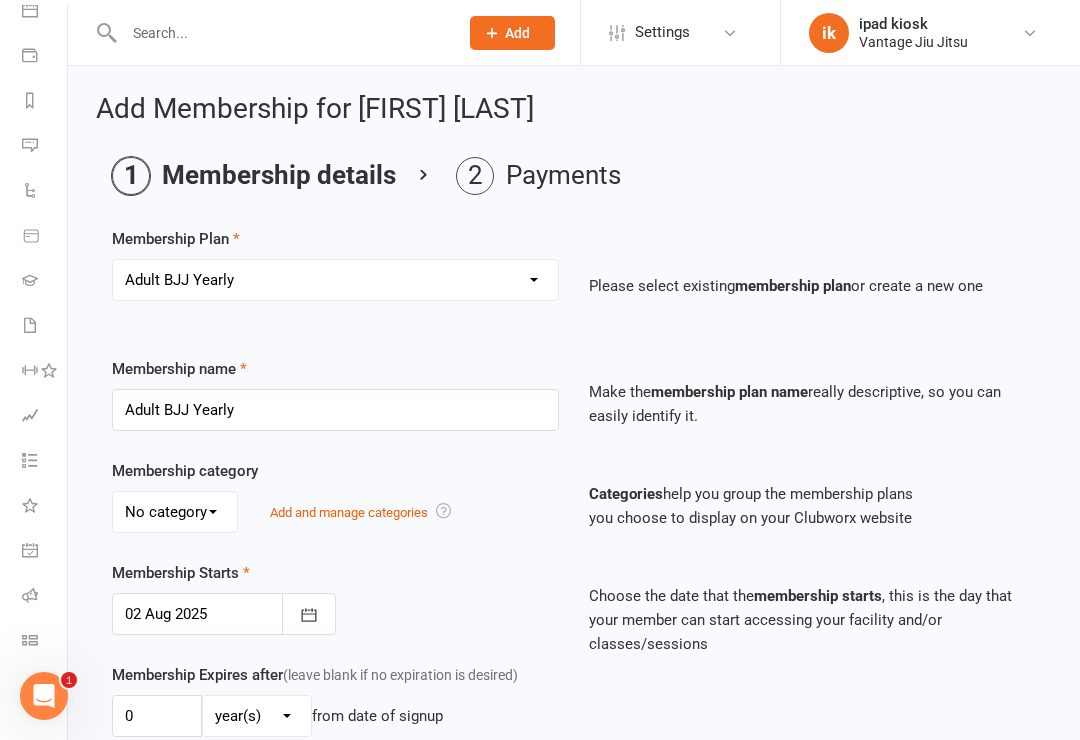 click on "No category General Unpaid" at bounding box center (175, 512) 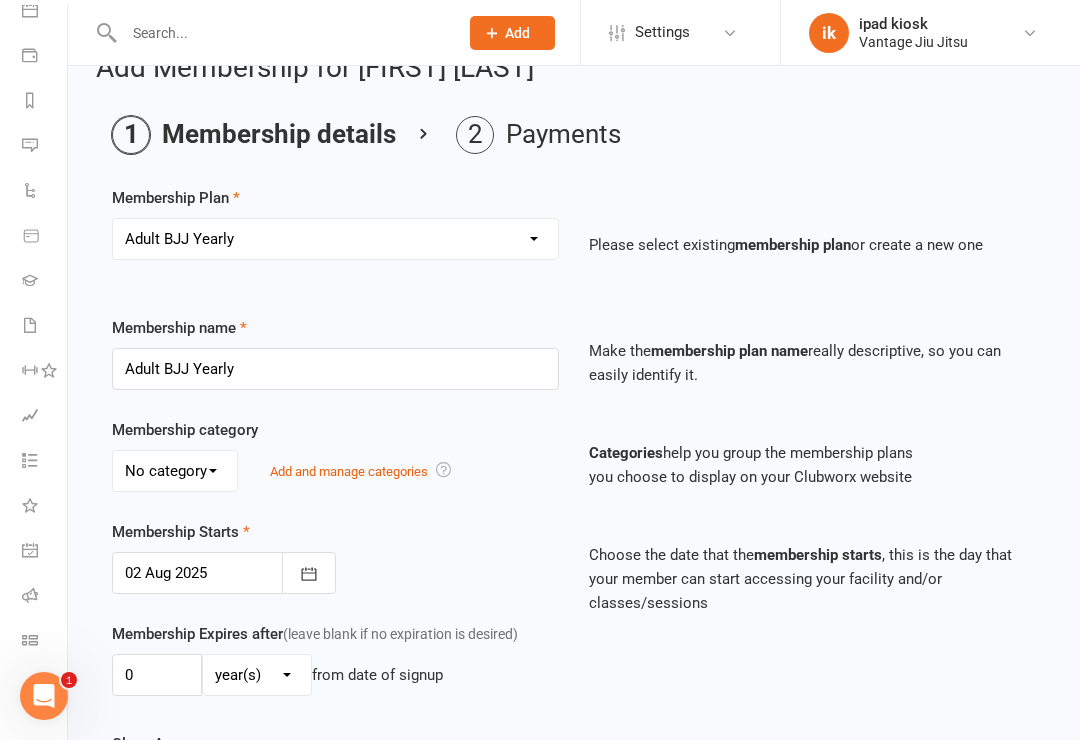 scroll, scrollTop: 101, scrollLeft: 0, axis: vertical 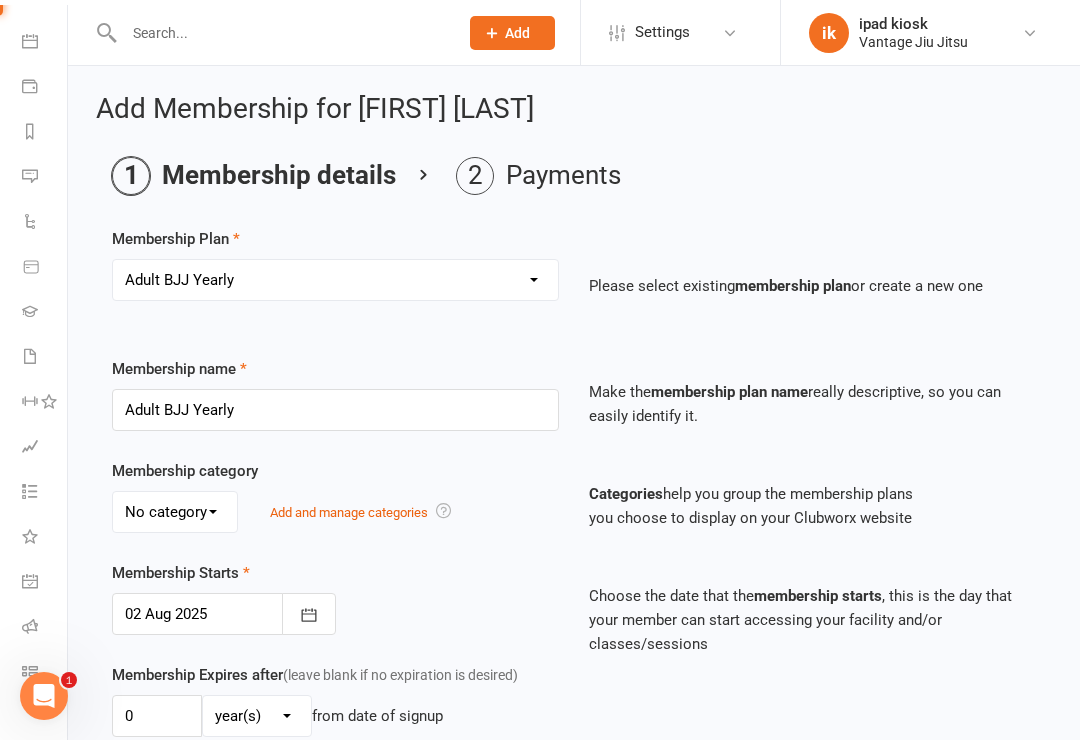 click on "No category General Unpaid" at bounding box center [175, 512] 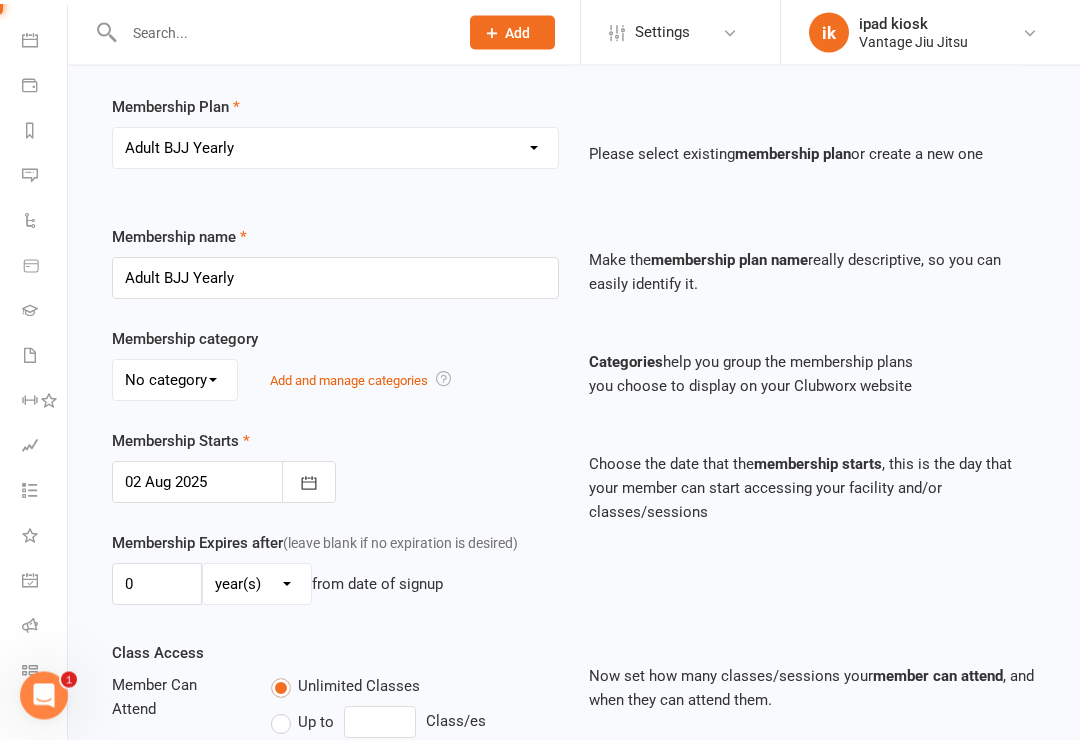 scroll, scrollTop: 119, scrollLeft: 0, axis: vertical 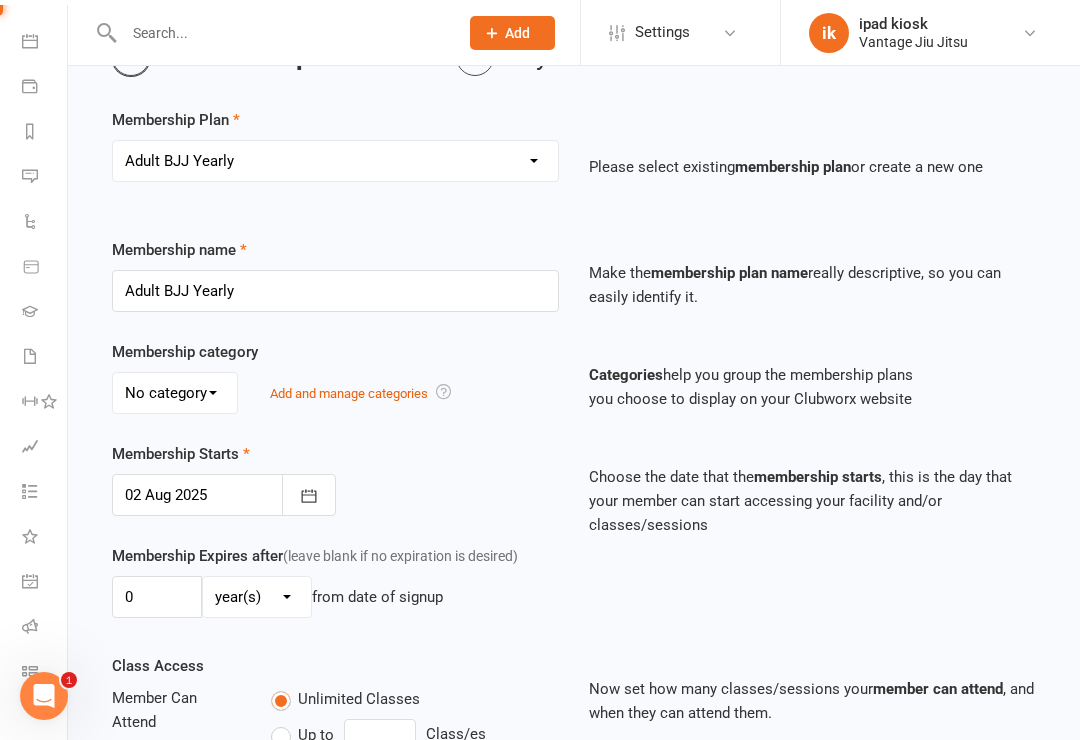 click at bounding box center (224, 495) 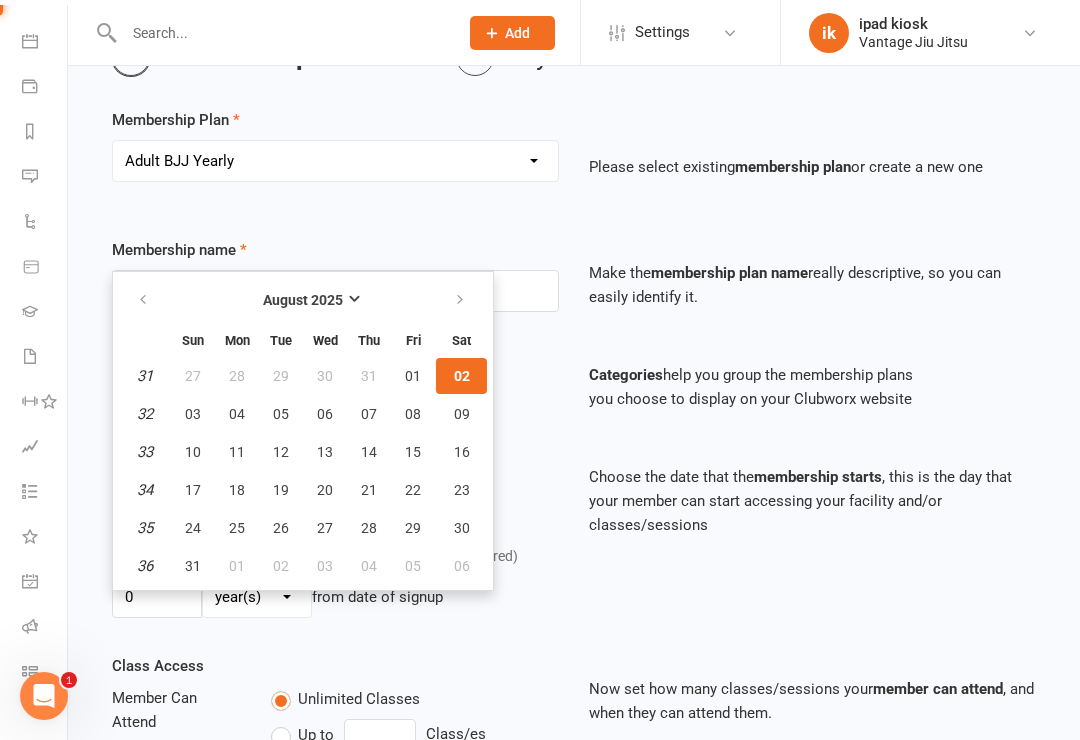 click on "Select a membership plan Create new Membership Plan Adult BJJ 10 Pack Adult BJJ Weekly Adult BJJ Quarterly Adult BJJ Semiannually Adult BJJ Yearly Kids BJJ - 1X class per week Adult Complimentary Kids Complimentary Kids BJJ - 2X classes per week Kids BJJ - Unlimited classes per week Drop In Day Pass Drop In Weekly Pass One off payment" at bounding box center [335, 175] 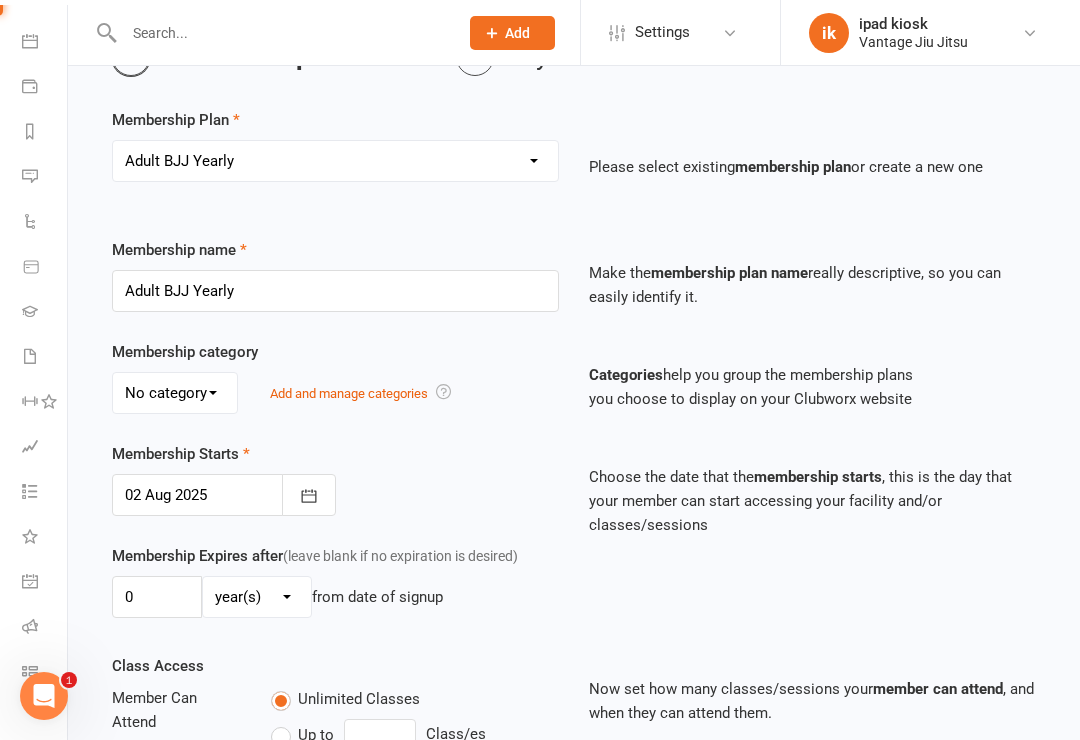 click at bounding box center [224, 495] 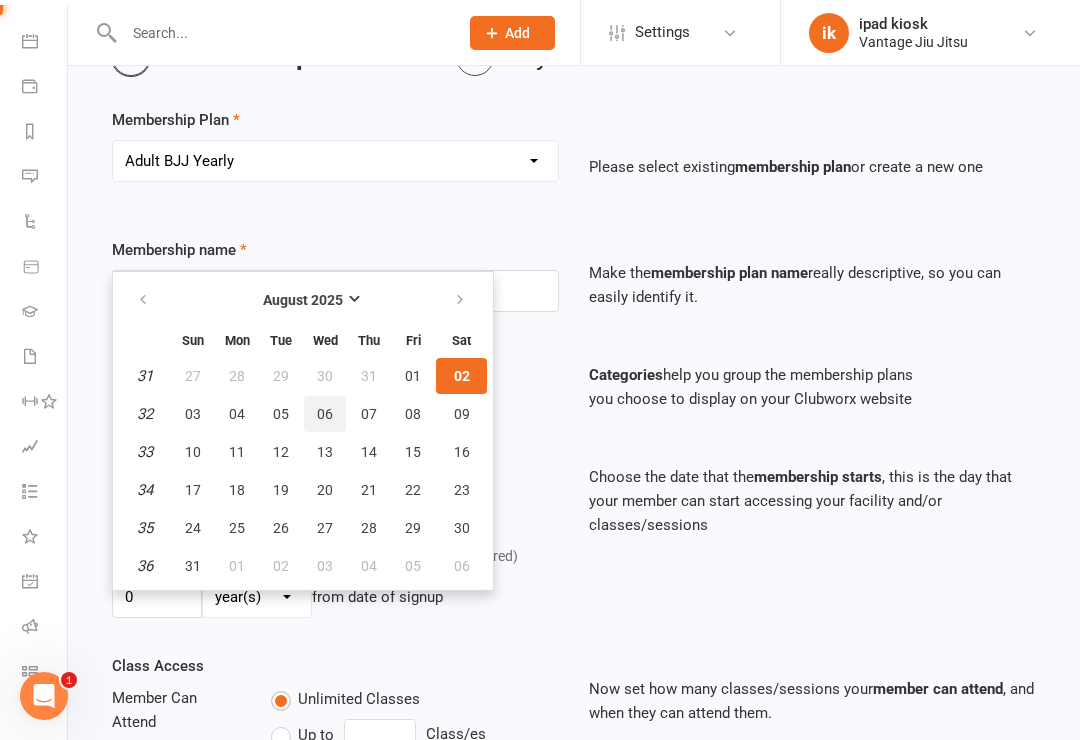click on "06" at bounding box center (325, 414) 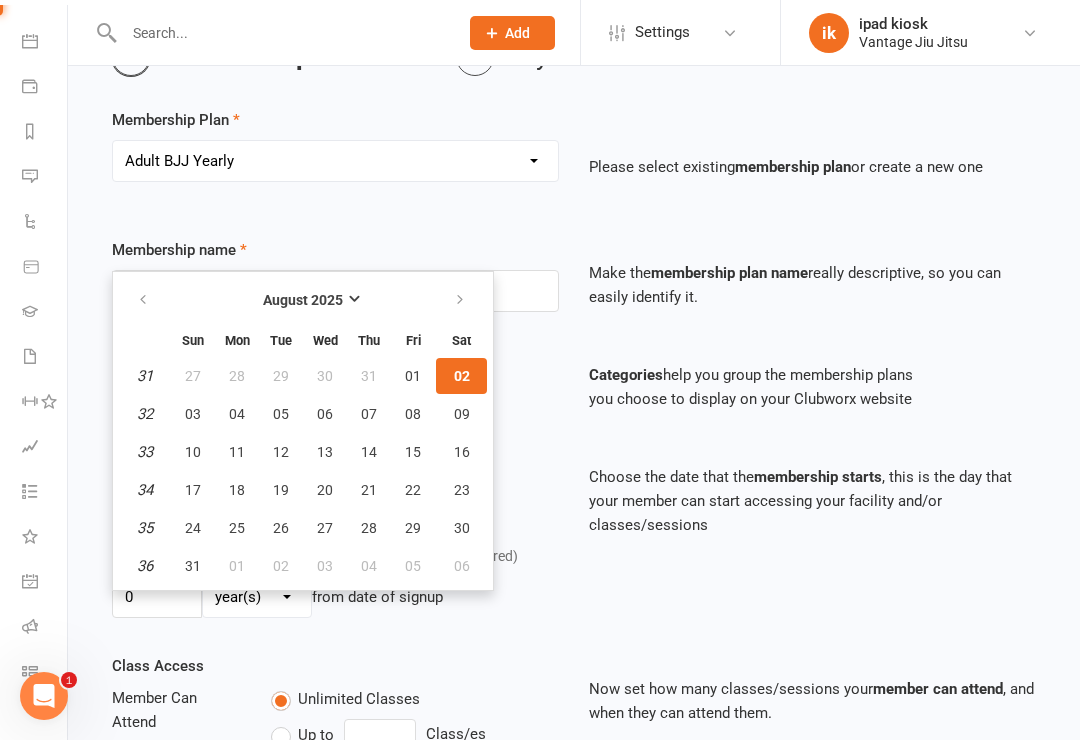 type on "06 Aug 2025" 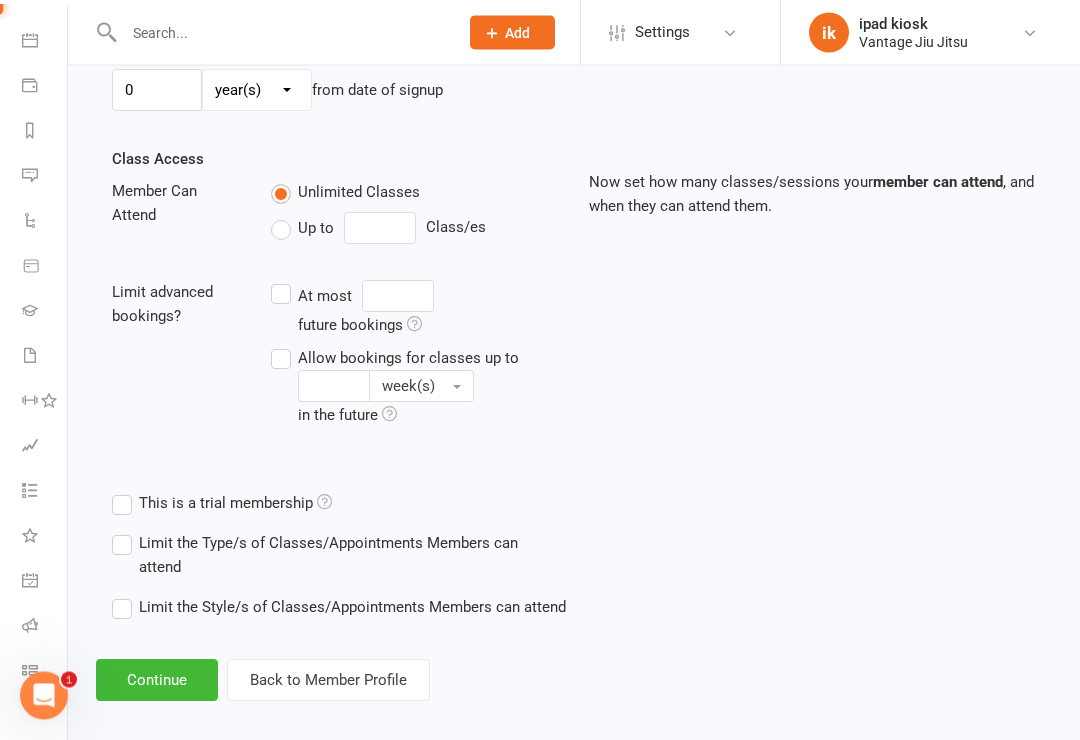 scroll, scrollTop: 629, scrollLeft: 0, axis: vertical 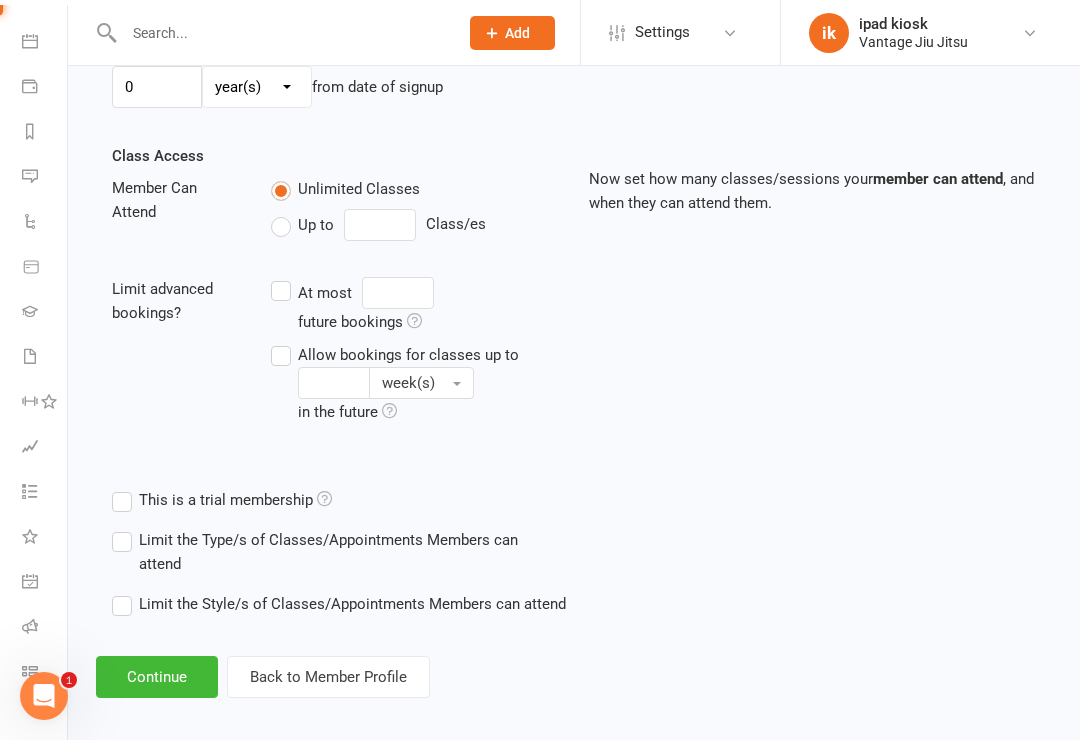 click on "Continue" at bounding box center (157, 677) 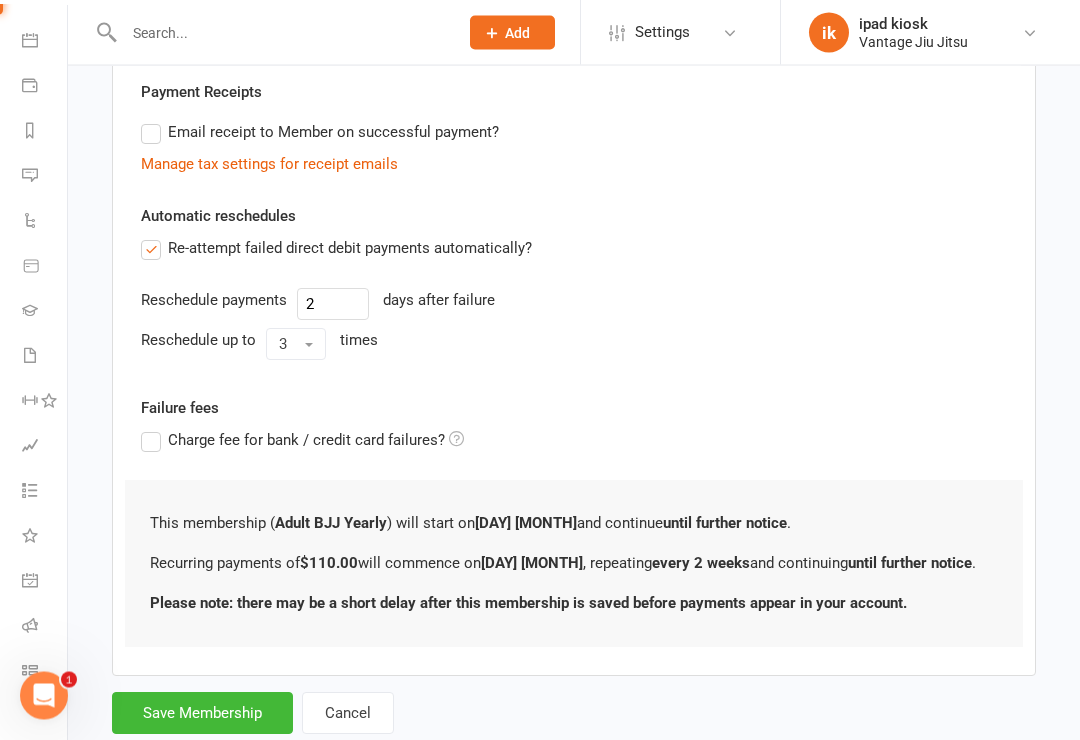 scroll, scrollTop: 619, scrollLeft: 0, axis: vertical 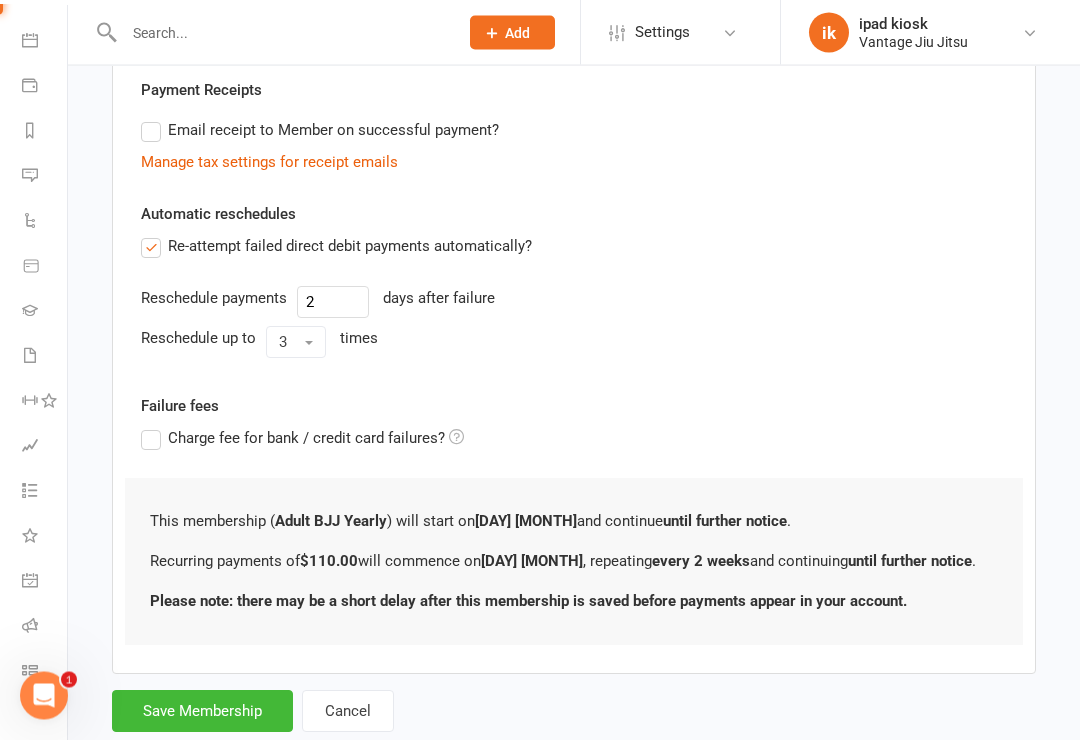 click on "Save Membership" at bounding box center (202, 712) 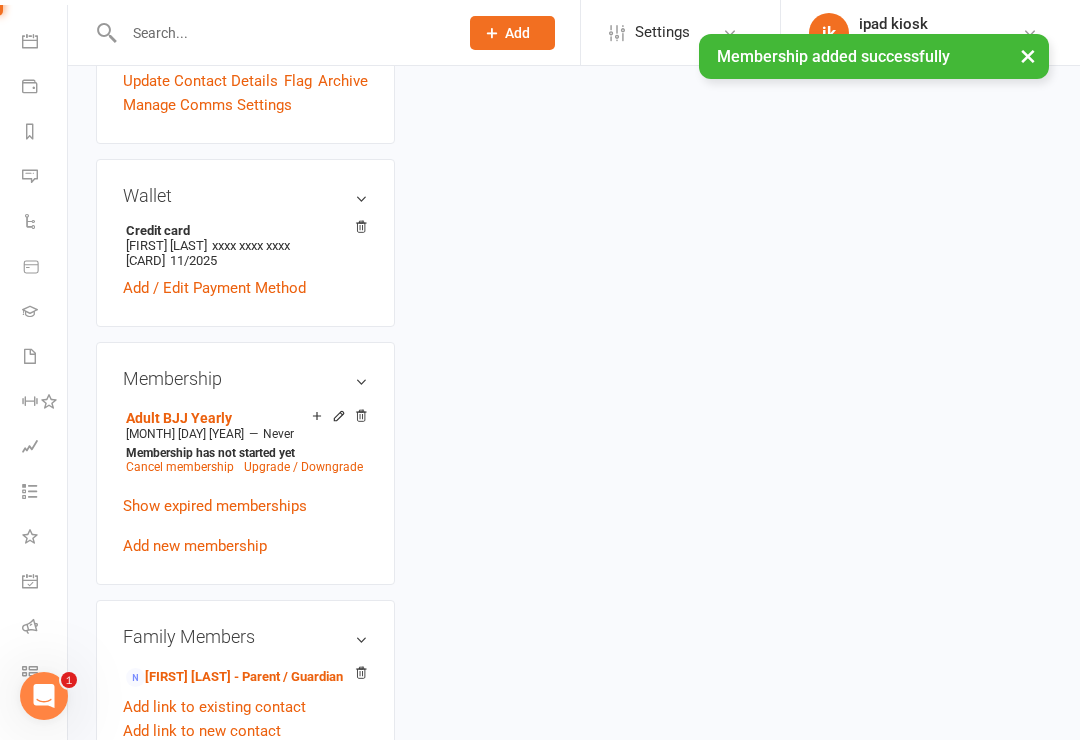 scroll, scrollTop: 0, scrollLeft: 0, axis: both 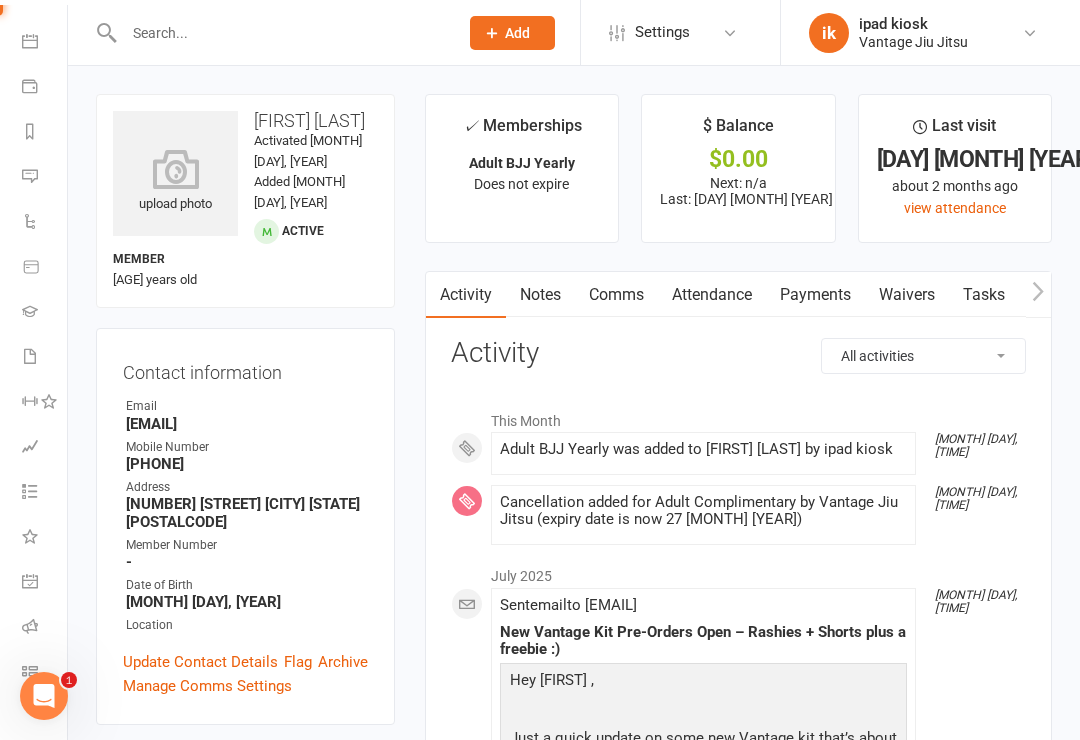 click on "Class check-in" at bounding box center [44, 673] 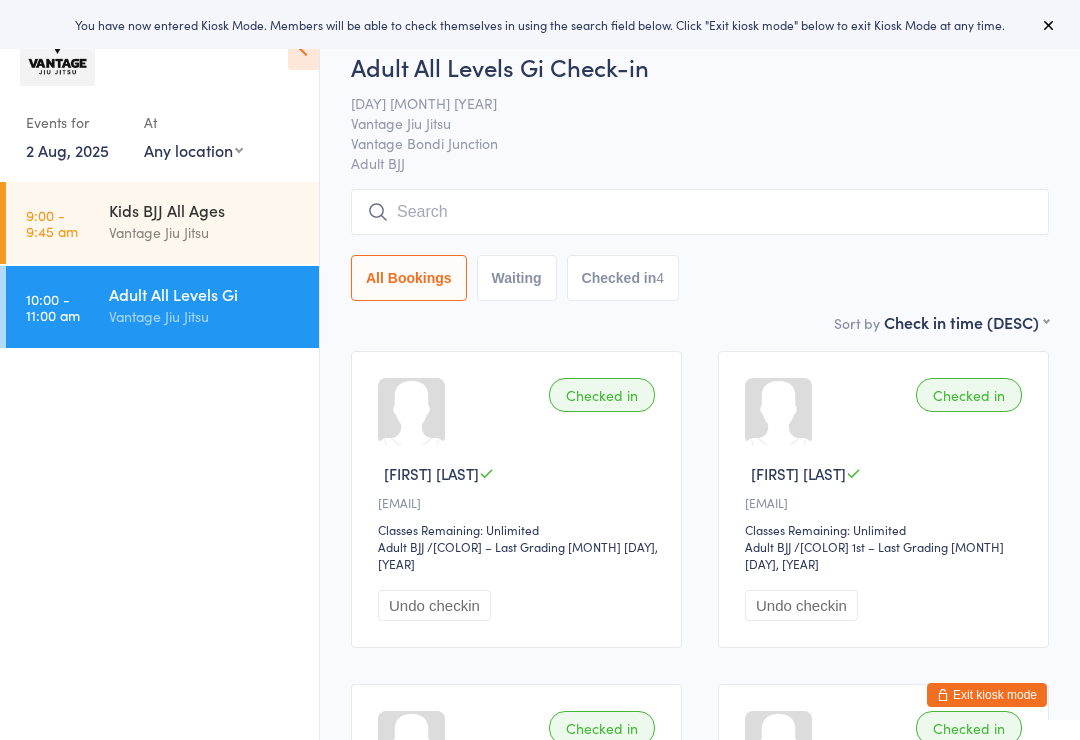 scroll, scrollTop: 0, scrollLeft: 0, axis: both 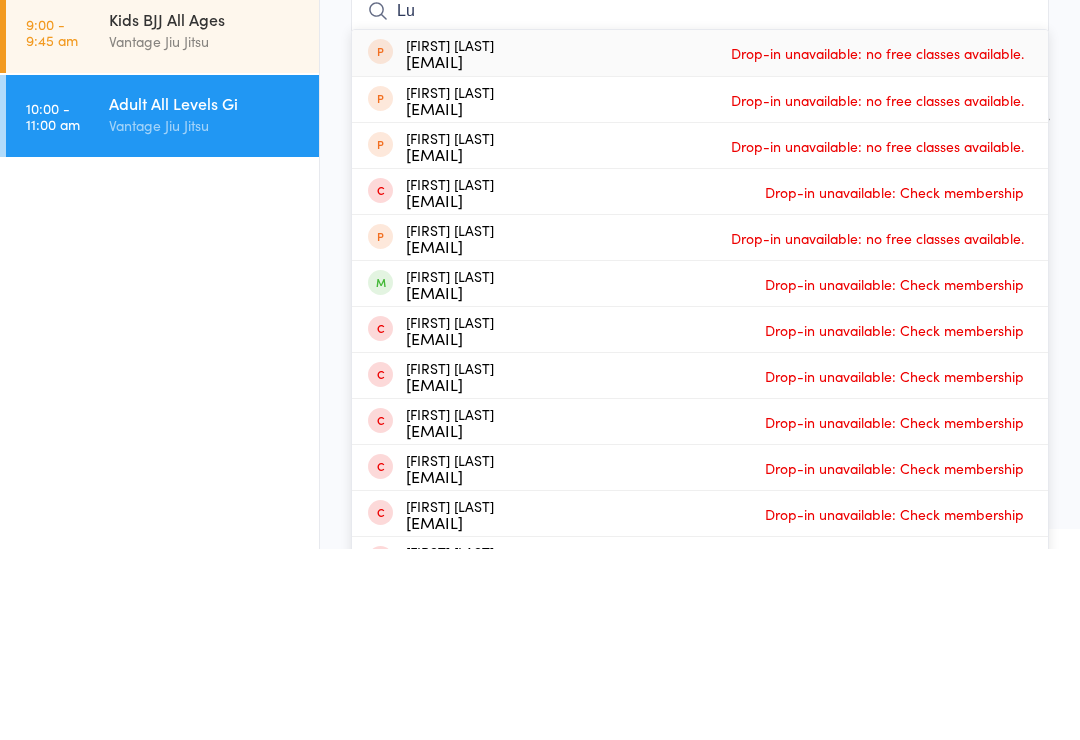 type on "L" 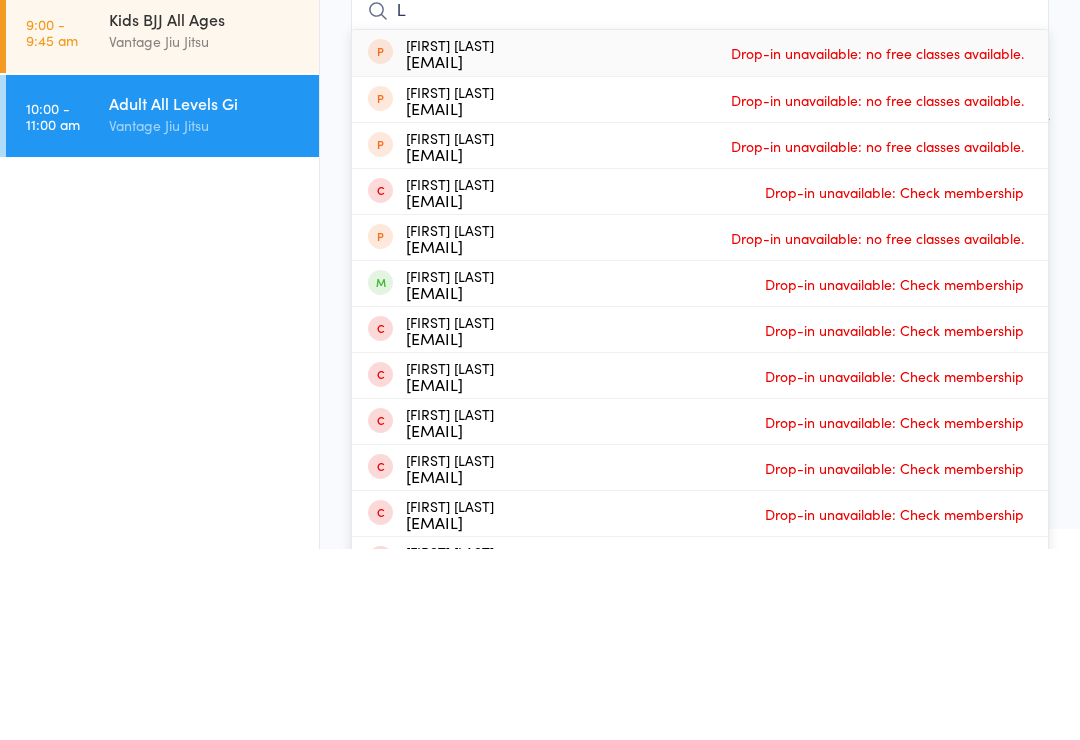 type 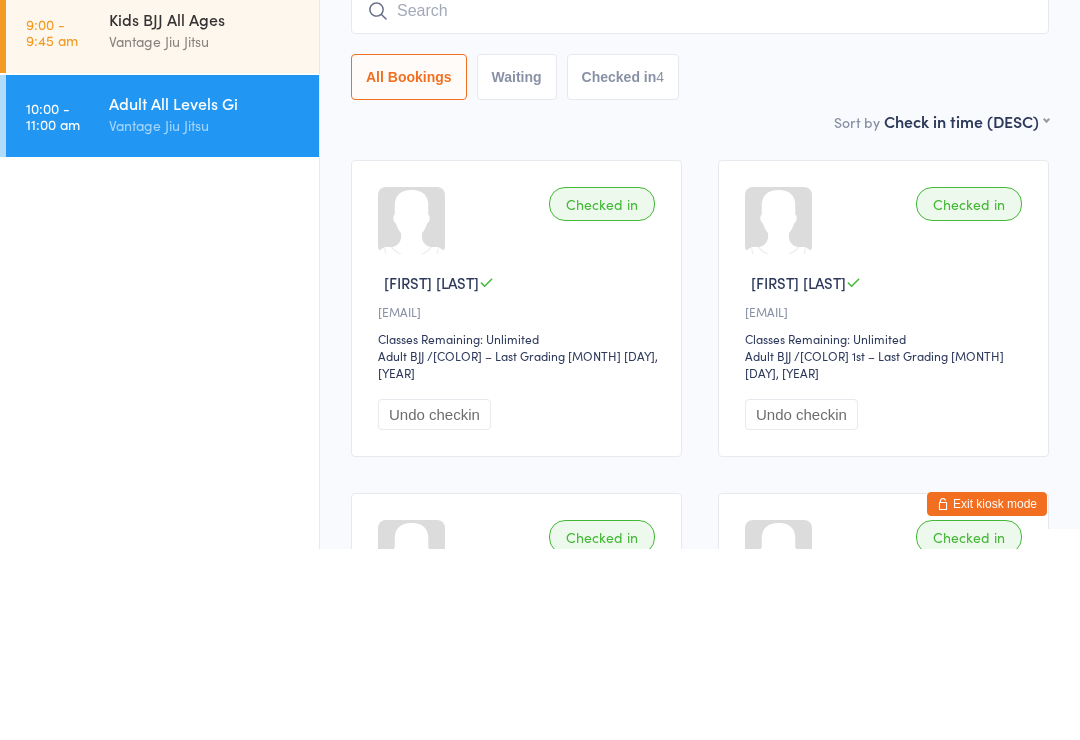 click on "Checked in [FIRST] [LAST] [EMAIL] Classes Remaining: Unlimited Adult BJJ Adult BJJ / [COLOR] 1st – Last Grading [MONTH] [DAY], [YEAR] Undo checkin Checked in [FIRST] [LAST] [EMAIL] Classes Remaining: Unlimited Adult BJJ Adult BJJ / [COLOR] 1st – Last Grading [MONTH] [DAY], [YEAR] Undo checkin Checked in [FIRST] [LAST] [EMAIL] Classes Remaining: 7 Adult BJJ Adult BJJ / [COLOR] 1st – Last Grading [MONTH] [DAY], [YEAR] Undo checkin Checked in [FIRST] [LAST] [EMAIL] Classes Remaining: Unlimited Adult BJJ Adult BJJ / [COLOR] – Last Grading [MONTH] [DAY], [YEAR] Undo checkin" at bounding box center [700, 666] 